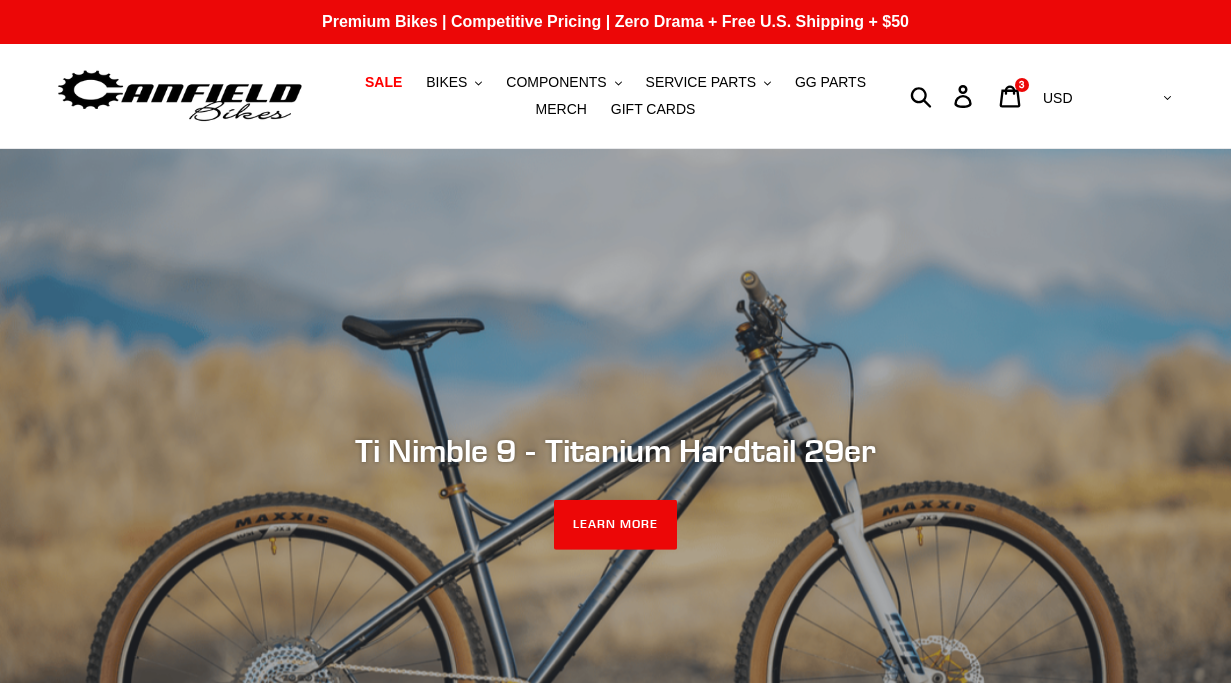 scroll, scrollTop: 0, scrollLeft: 0, axis: both 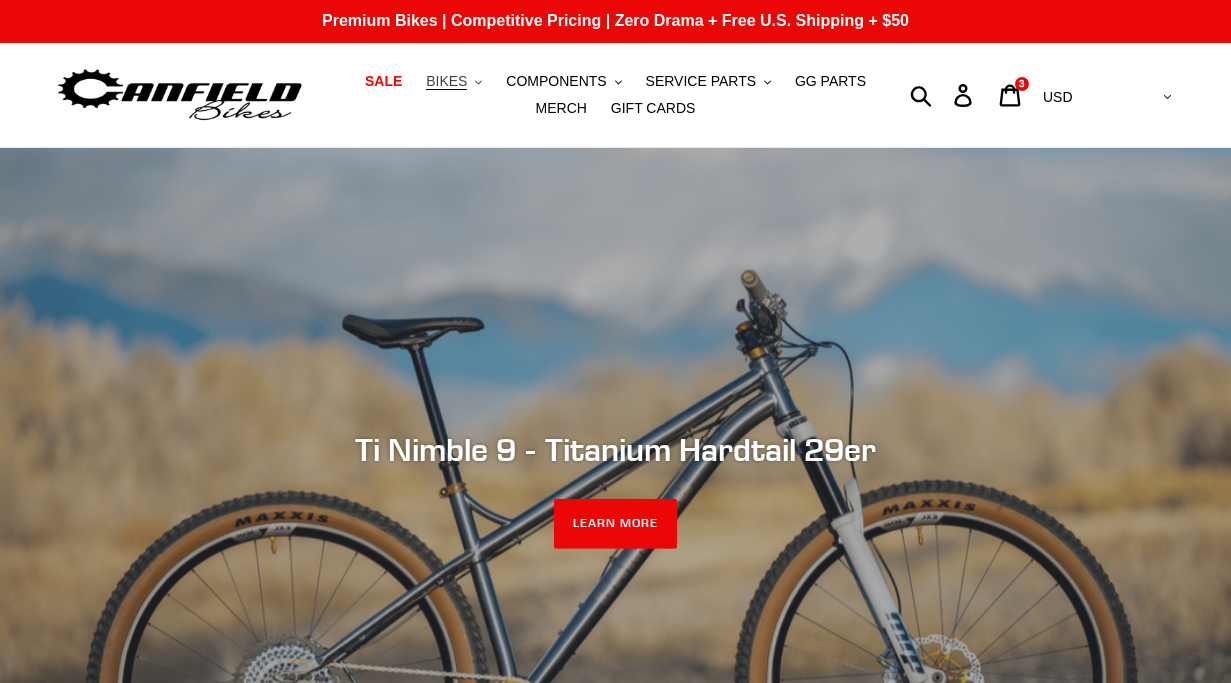 click on "BIKES" at bounding box center [446, 81] 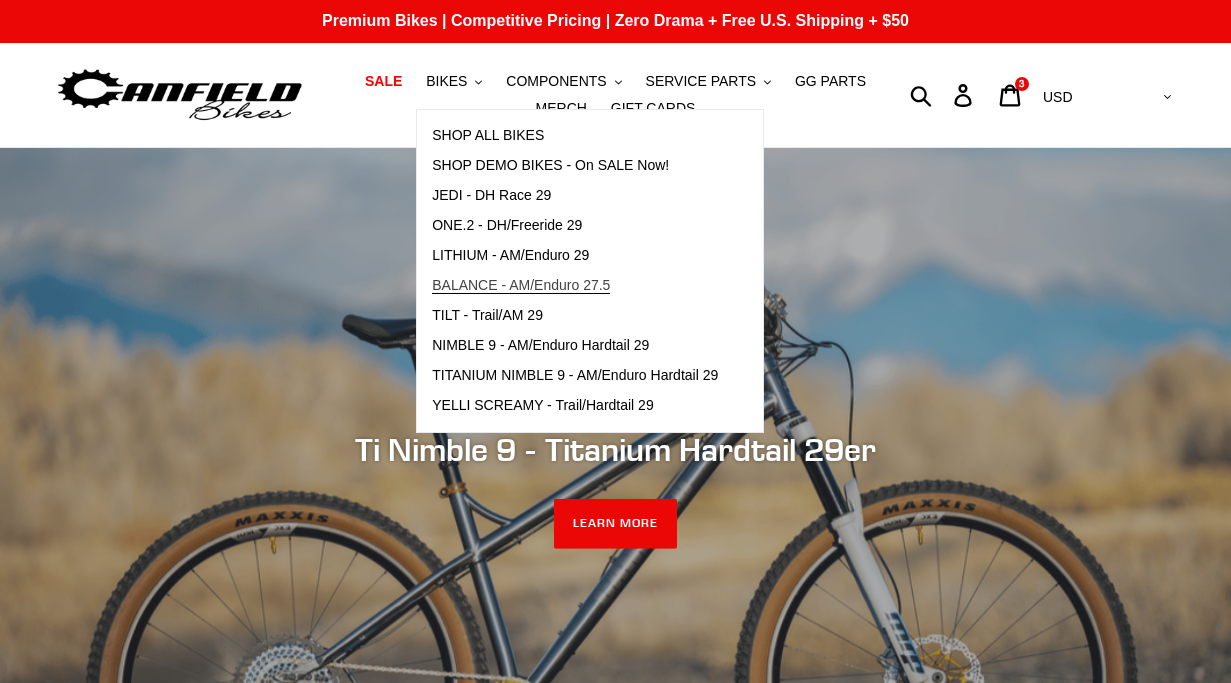 click on "BALANCE - AM/Enduro 27.5" at bounding box center (521, 285) 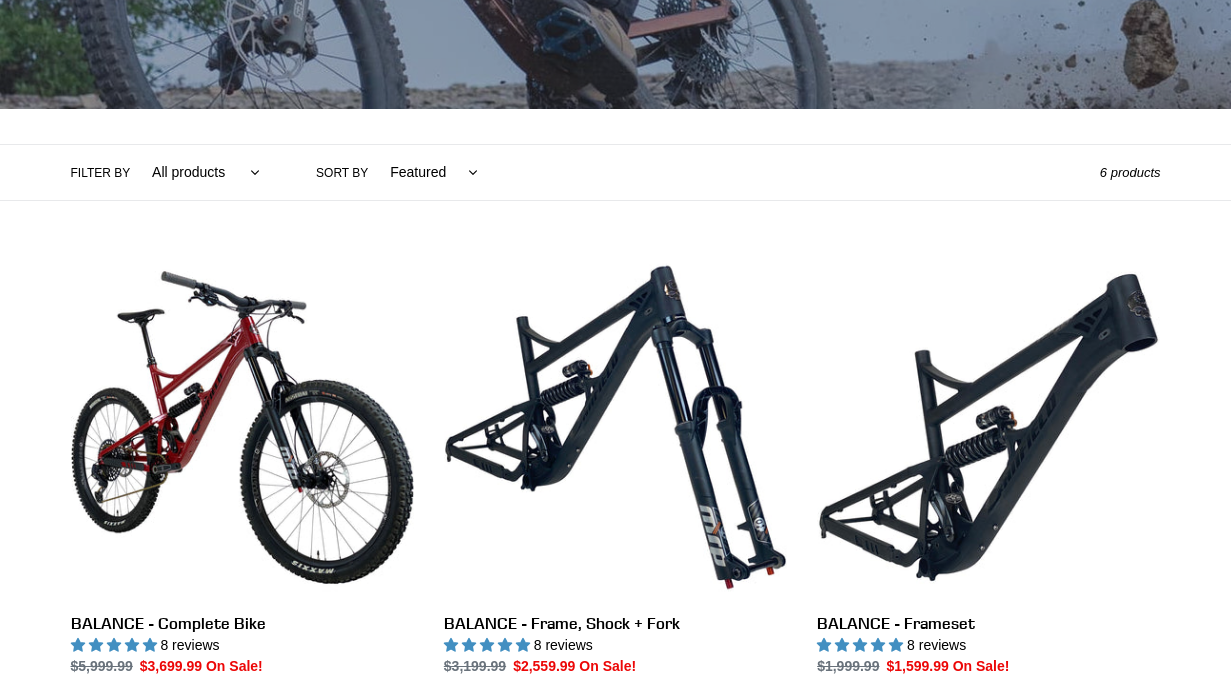 scroll, scrollTop: 440, scrollLeft: 0, axis: vertical 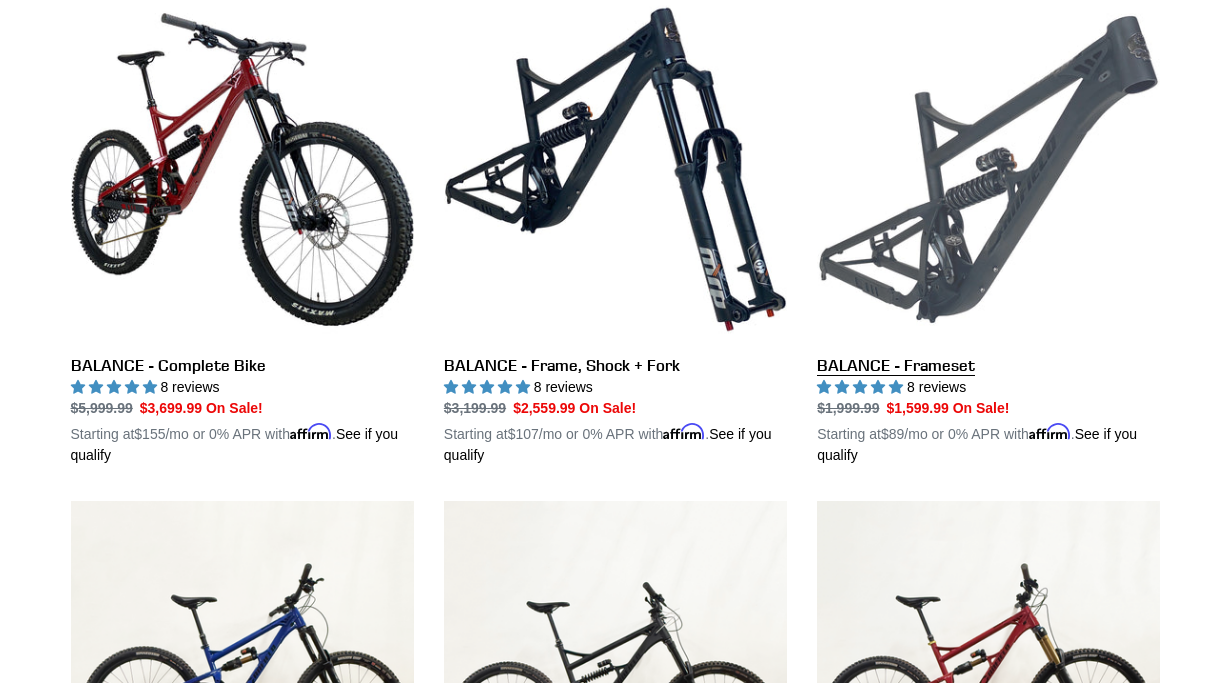 click on "BALANCE - Frameset" at bounding box center [988, 232] 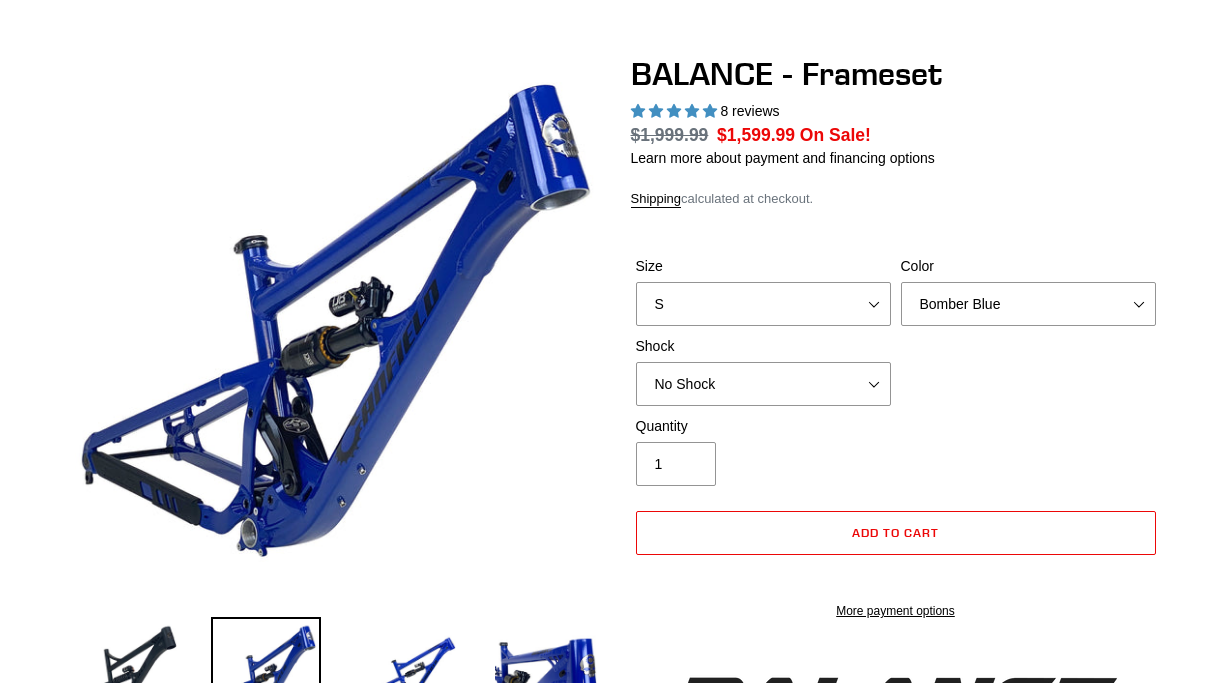 scroll, scrollTop: 152, scrollLeft: 0, axis: vertical 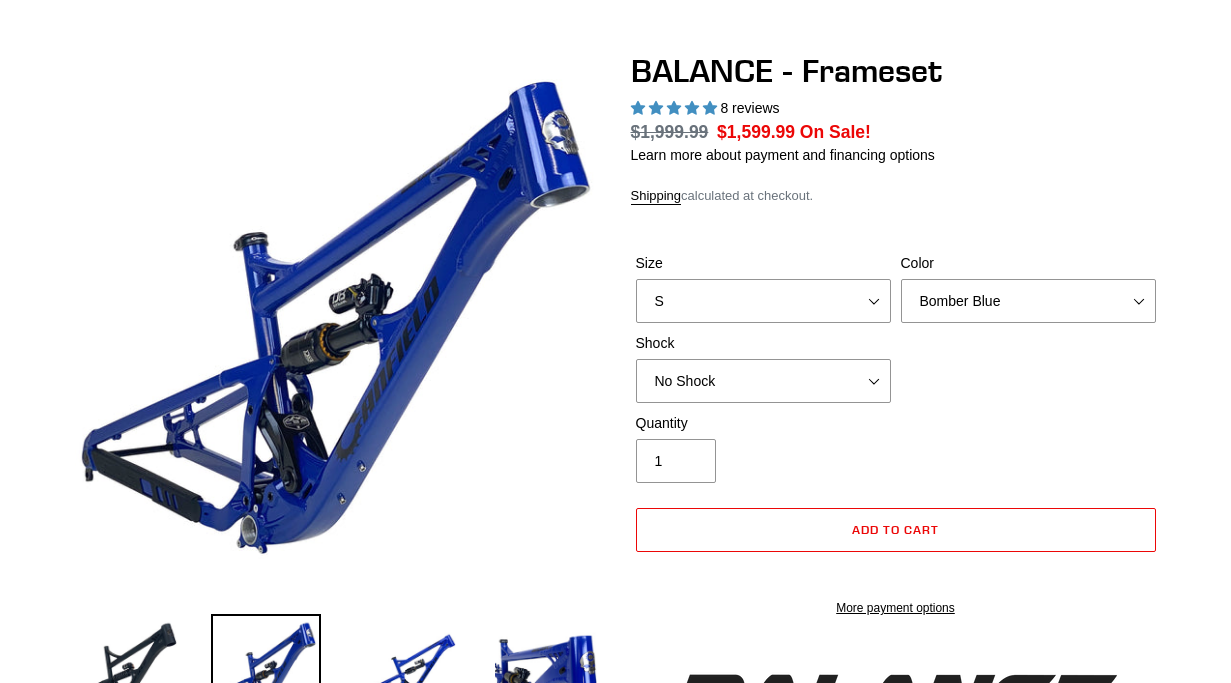 select on "highest-rating" 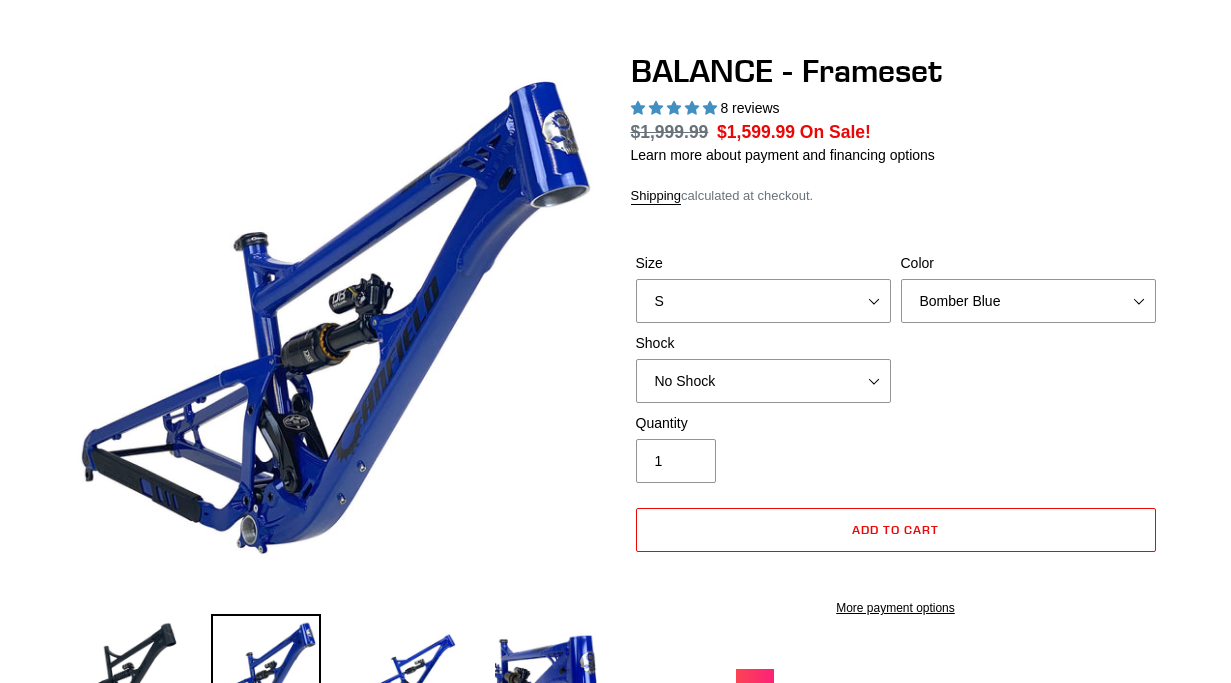 scroll, scrollTop: 151, scrollLeft: 0, axis: vertical 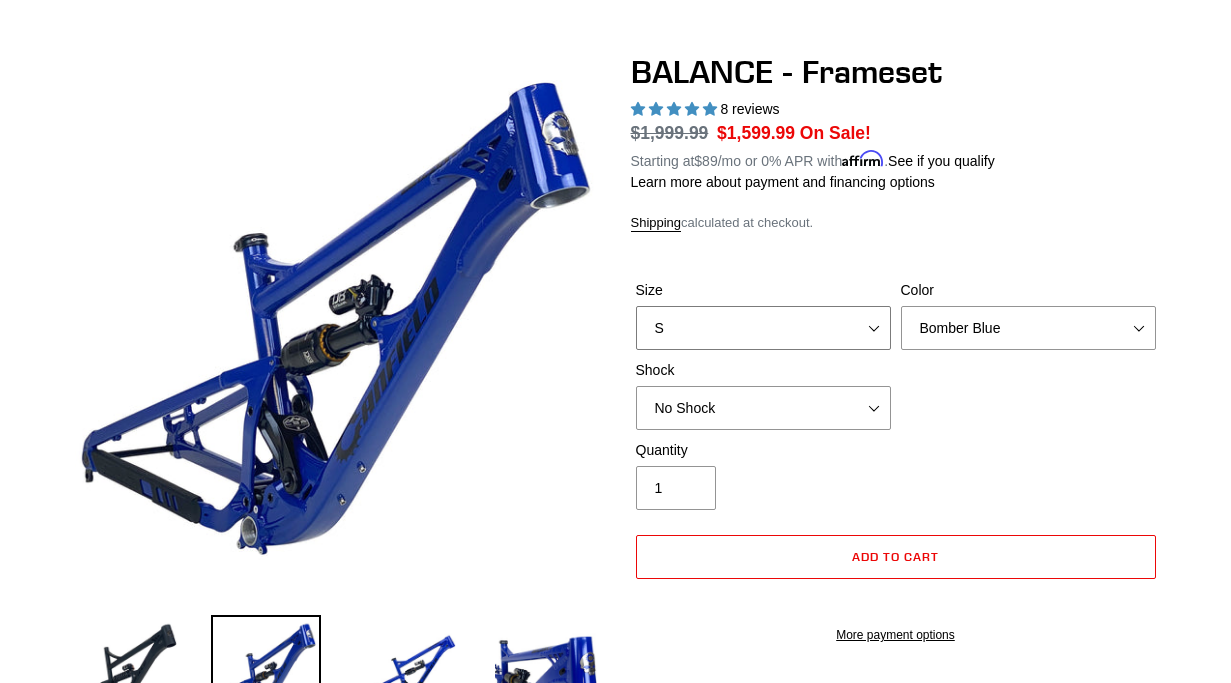 click on "S
M
L
XL" at bounding box center [763, 328] 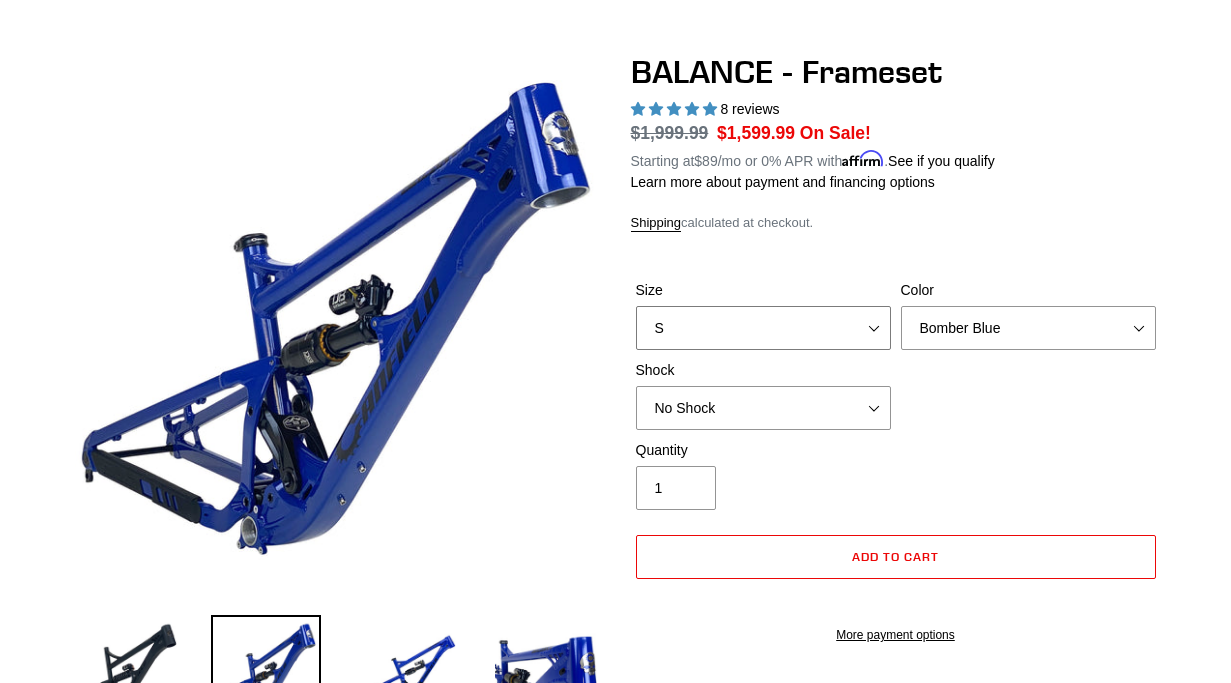 select on "L" 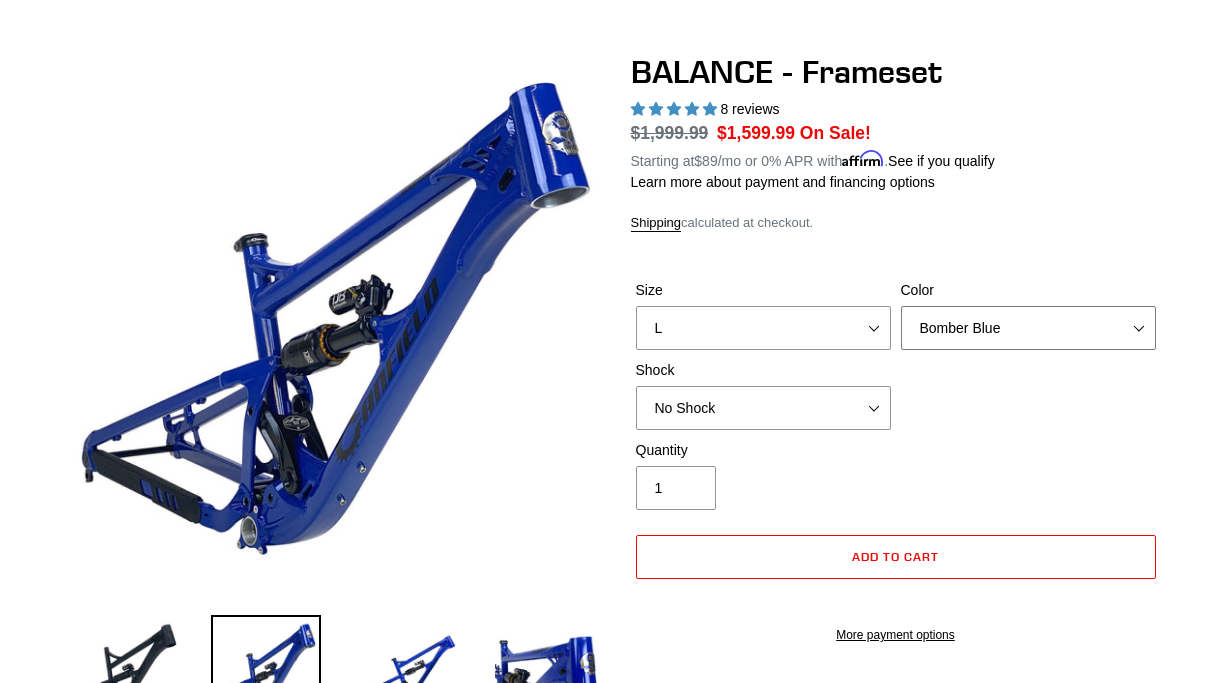 click on "Bomber Blue
Goat's Blood
Stealth Black" at bounding box center [1028, 328] 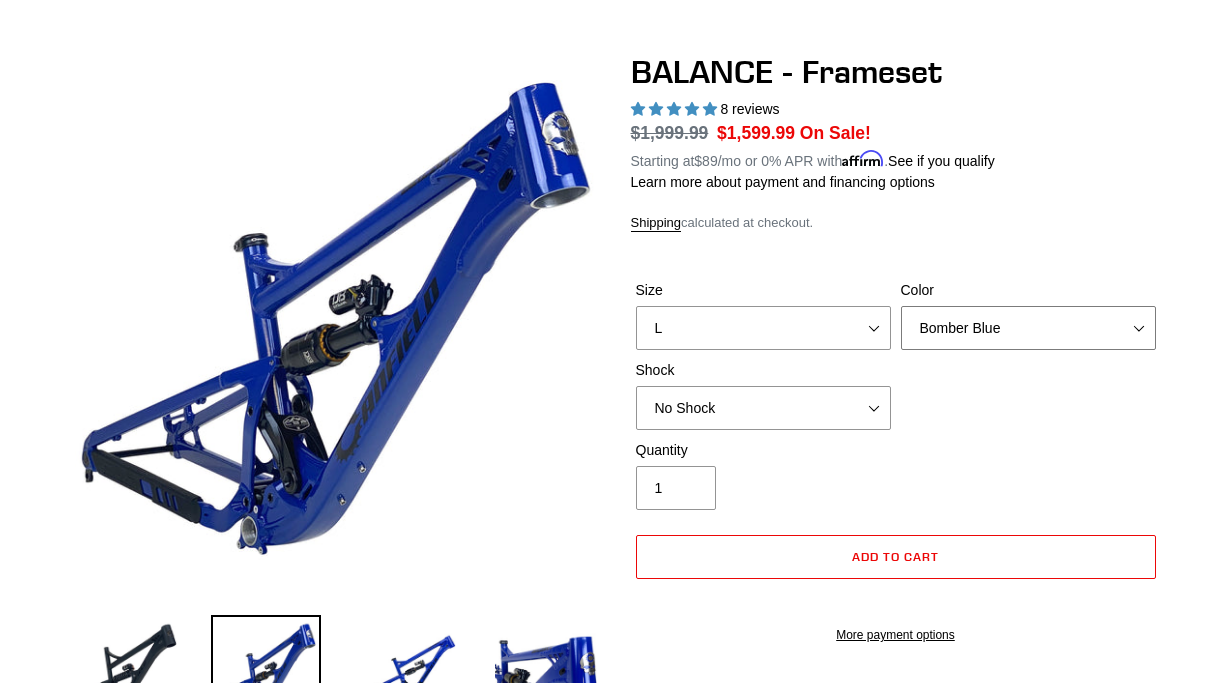 select on "Stealth Black" 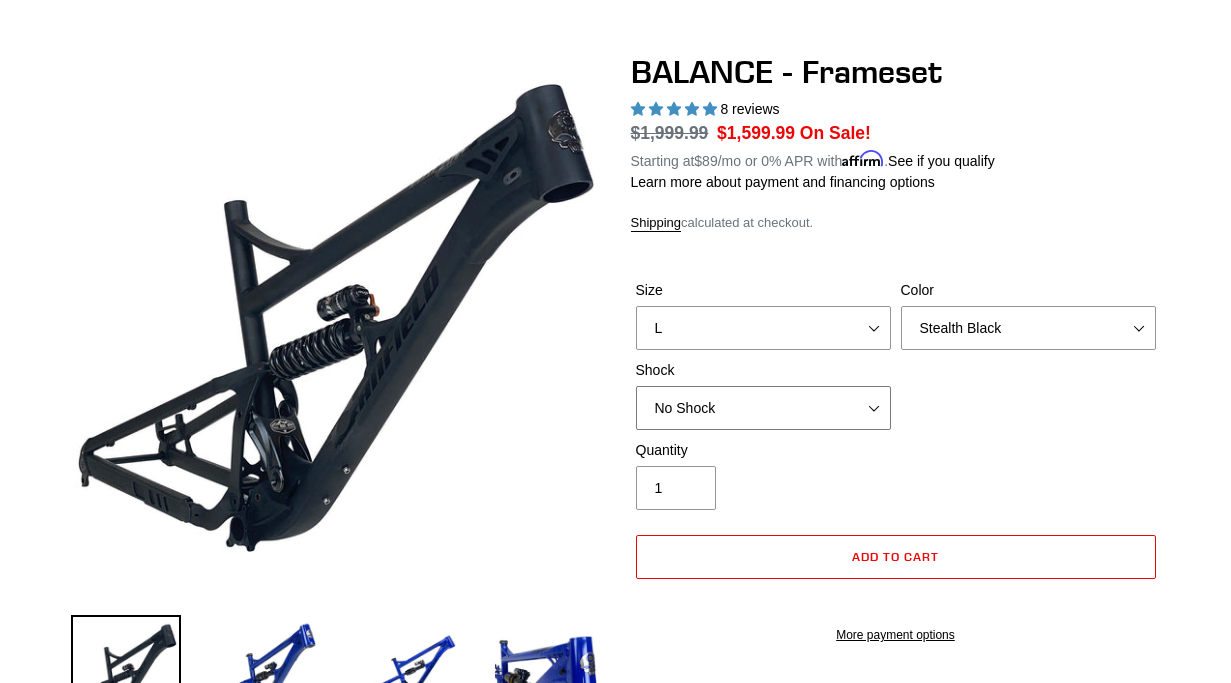 click on "No Shock
Cane Creek Kitsuma Air
Öhlins TTX2 Air
EXT Storia V3-S" at bounding box center (763, 408) 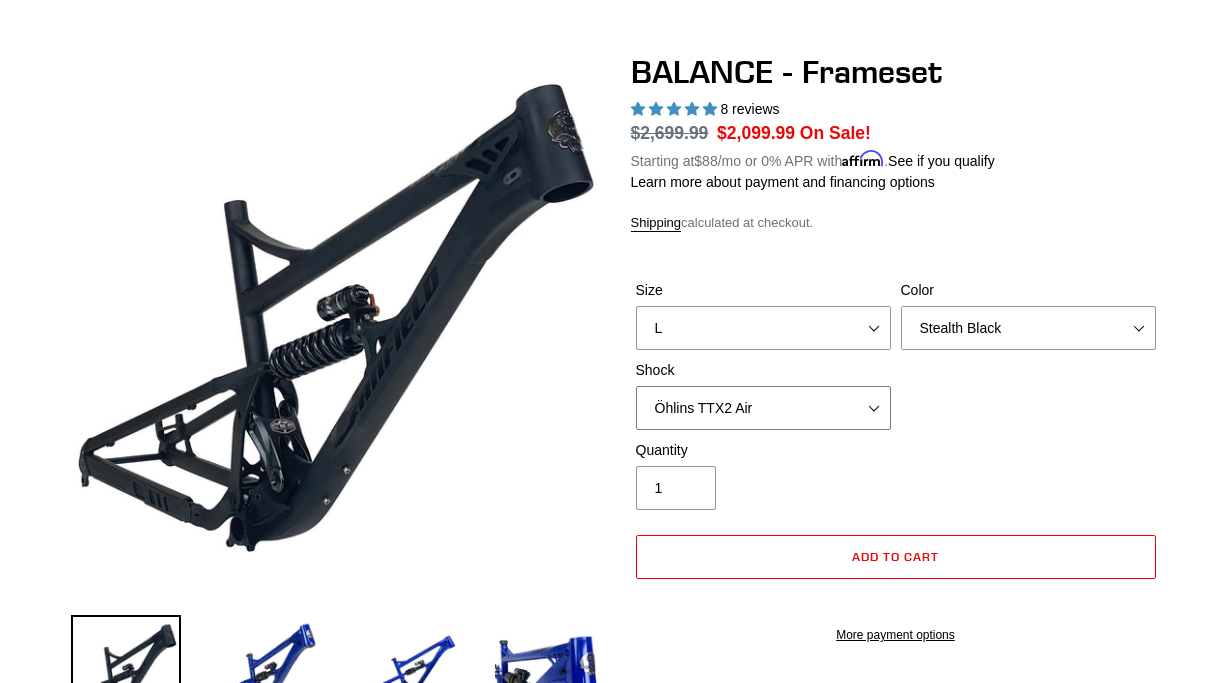 click on "No Shock
Cane Creek Kitsuma Air
Öhlins TTX2 Air
EXT Storia V3-S" at bounding box center [763, 408] 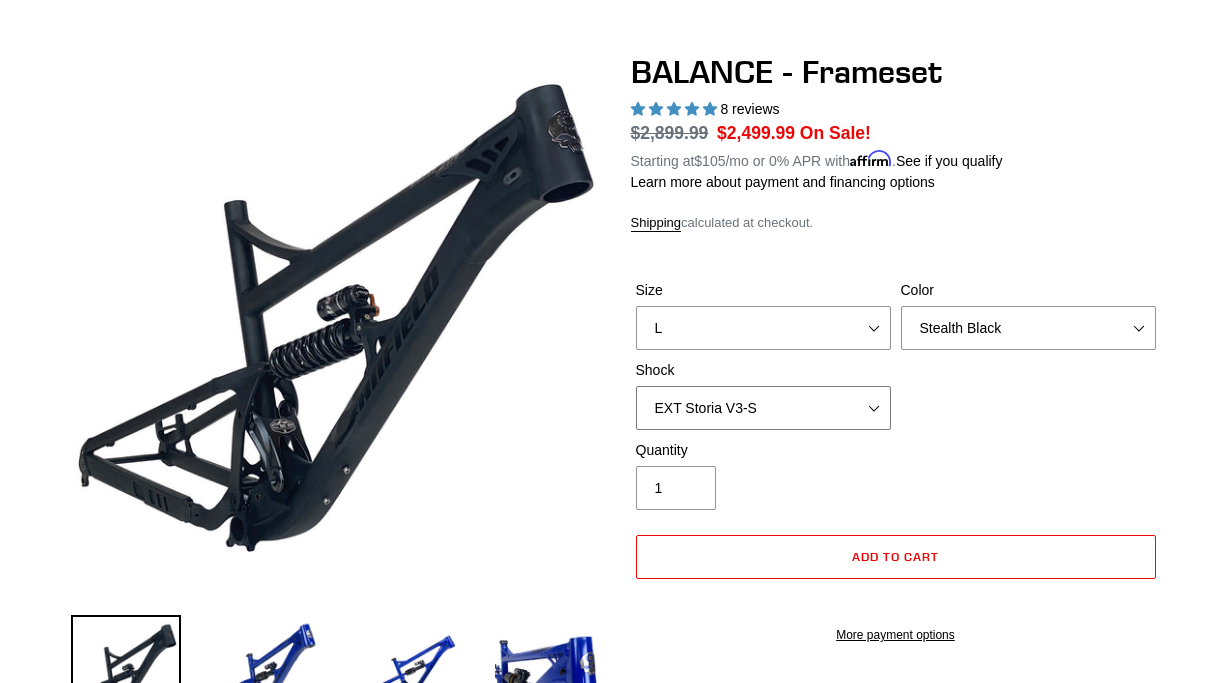 click on "No Shock
Cane Creek Kitsuma Air
Öhlins TTX2 Air
EXT Storia V3-S" at bounding box center (763, 408) 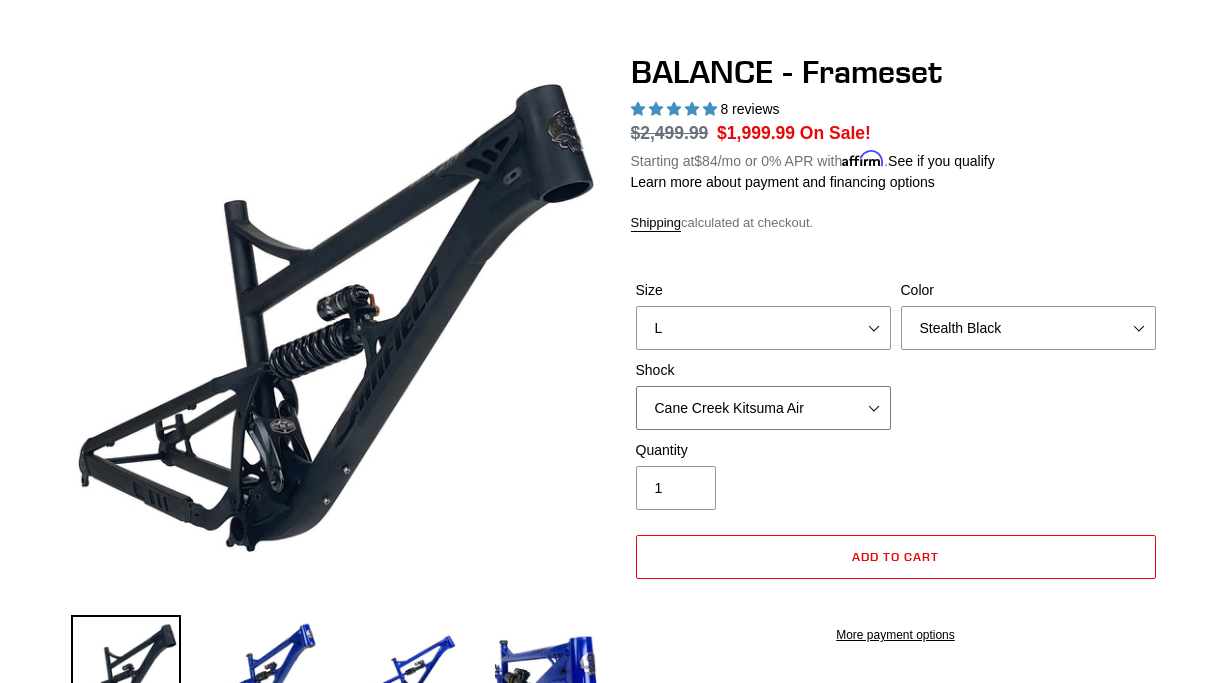click on "No Shock
Cane Creek Kitsuma Air
Öhlins TTX2 Air
EXT Storia V3-S" at bounding box center [763, 408] 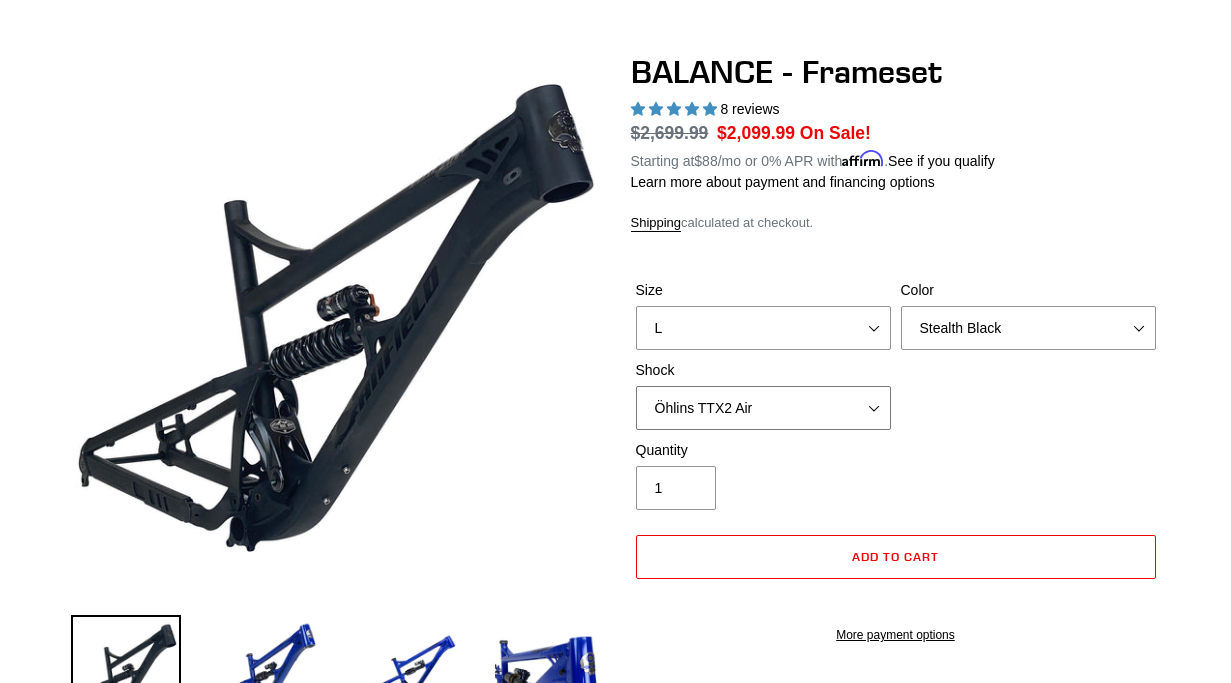 click on "No Shock
Cane Creek Kitsuma Air
Öhlins TTX2 Air
EXT Storia V3-S" at bounding box center [763, 408] 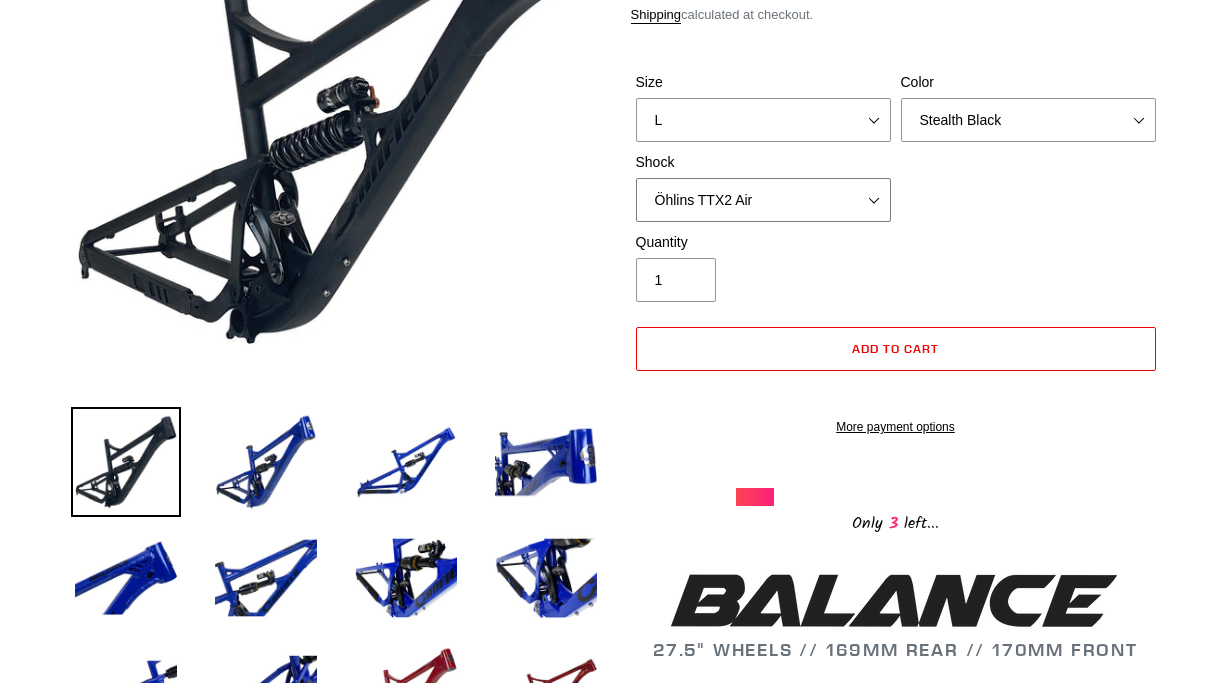 scroll, scrollTop: 361, scrollLeft: 0, axis: vertical 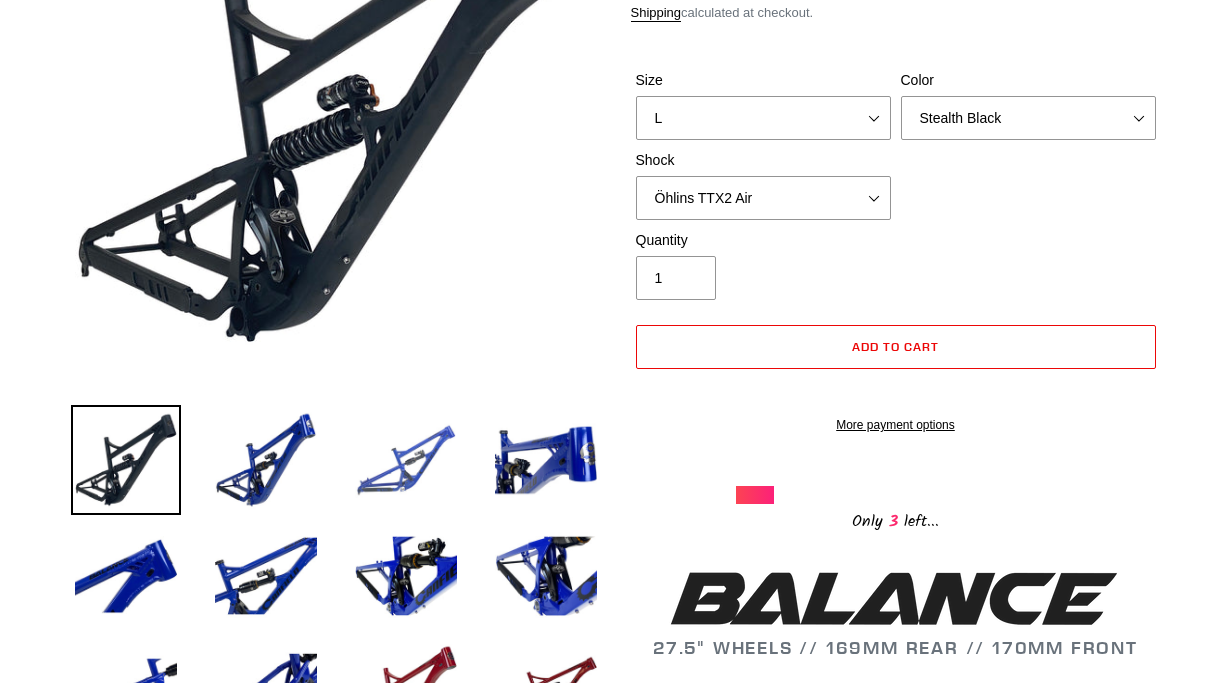 click at bounding box center [406, 460] 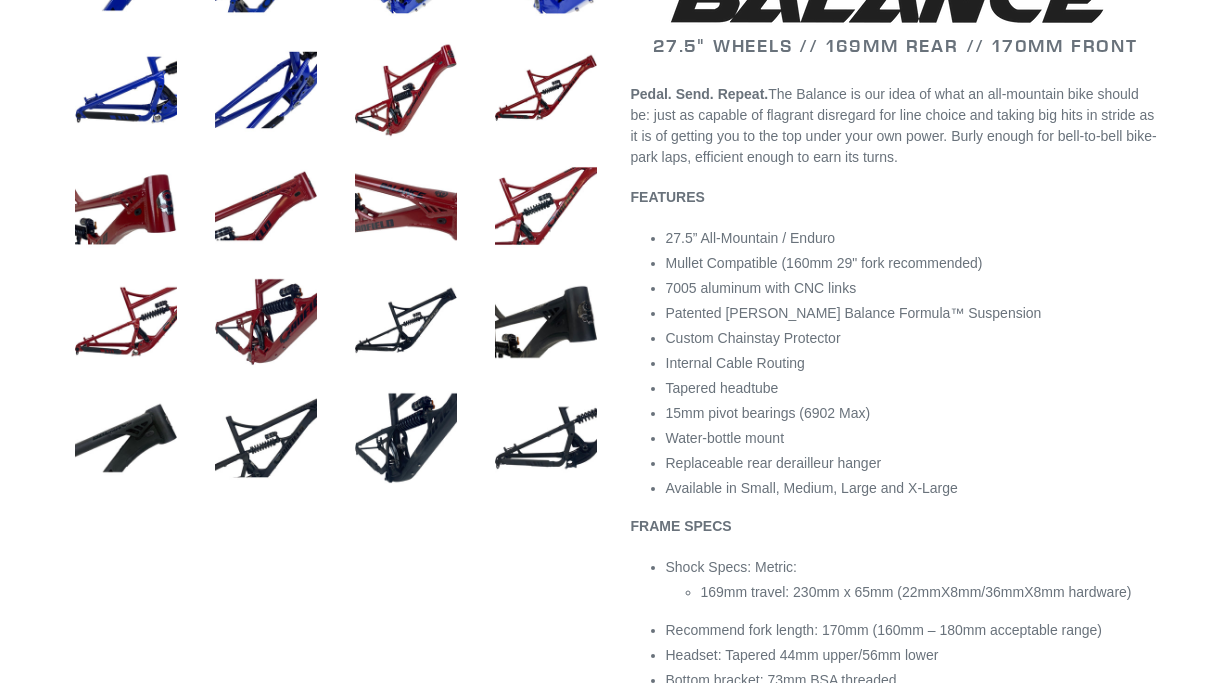 scroll, scrollTop: 924, scrollLeft: 0, axis: vertical 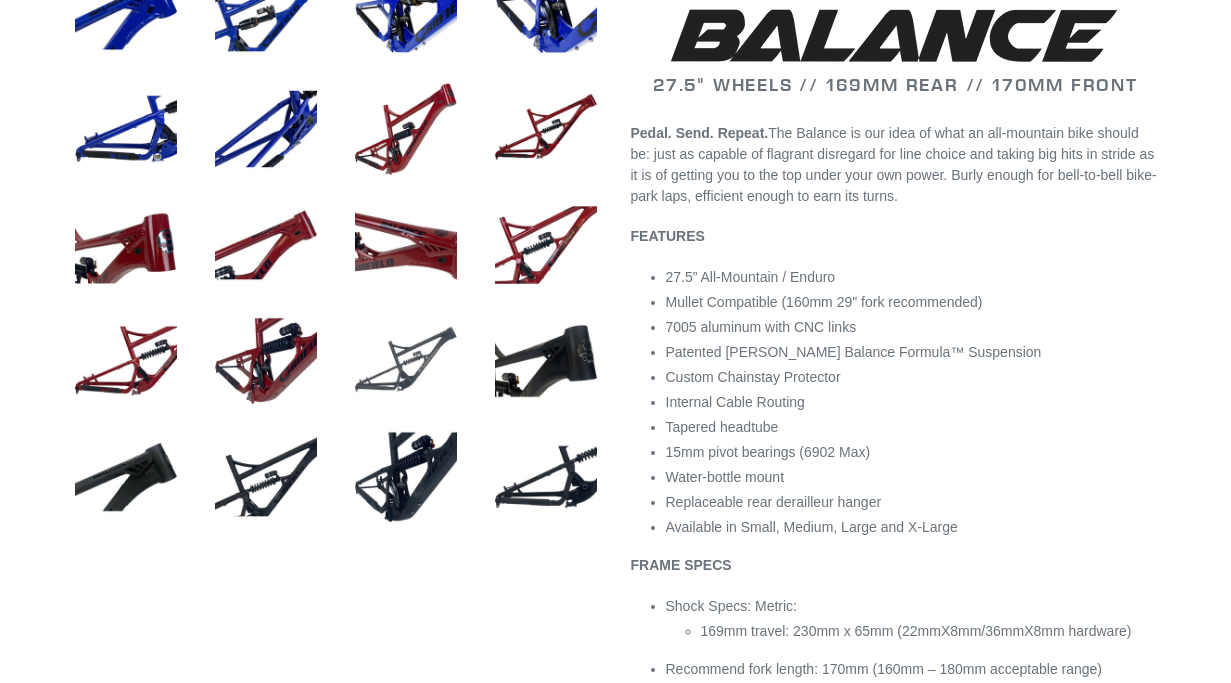 click at bounding box center [406, 361] 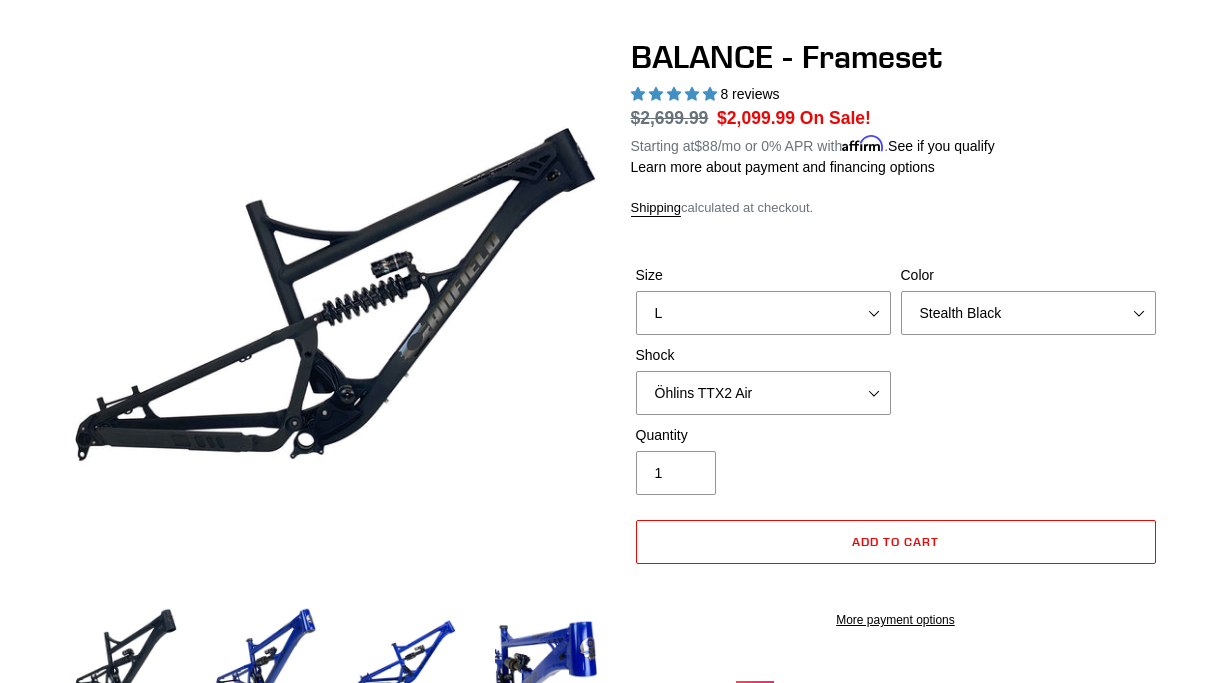 scroll, scrollTop: 136, scrollLeft: 0, axis: vertical 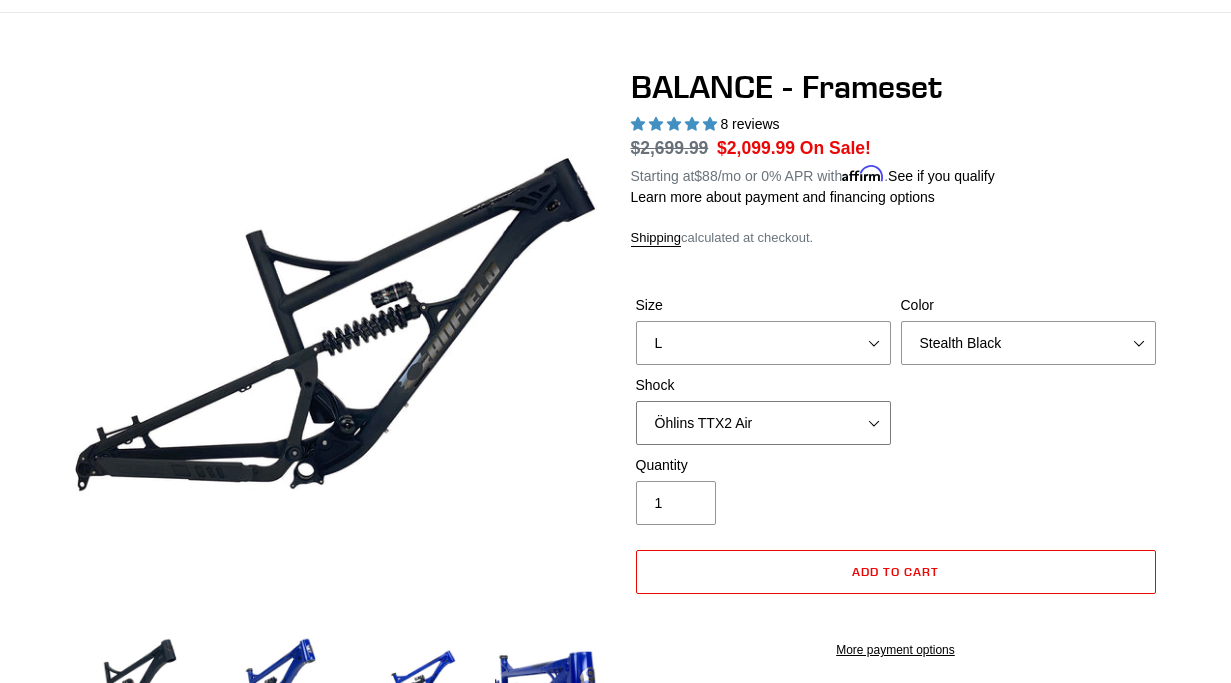 click on "No Shock
Cane Creek Kitsuma Air
Öhlins TTX2 Air
EXT Storia V3-S" at bounding box center [763, 423] 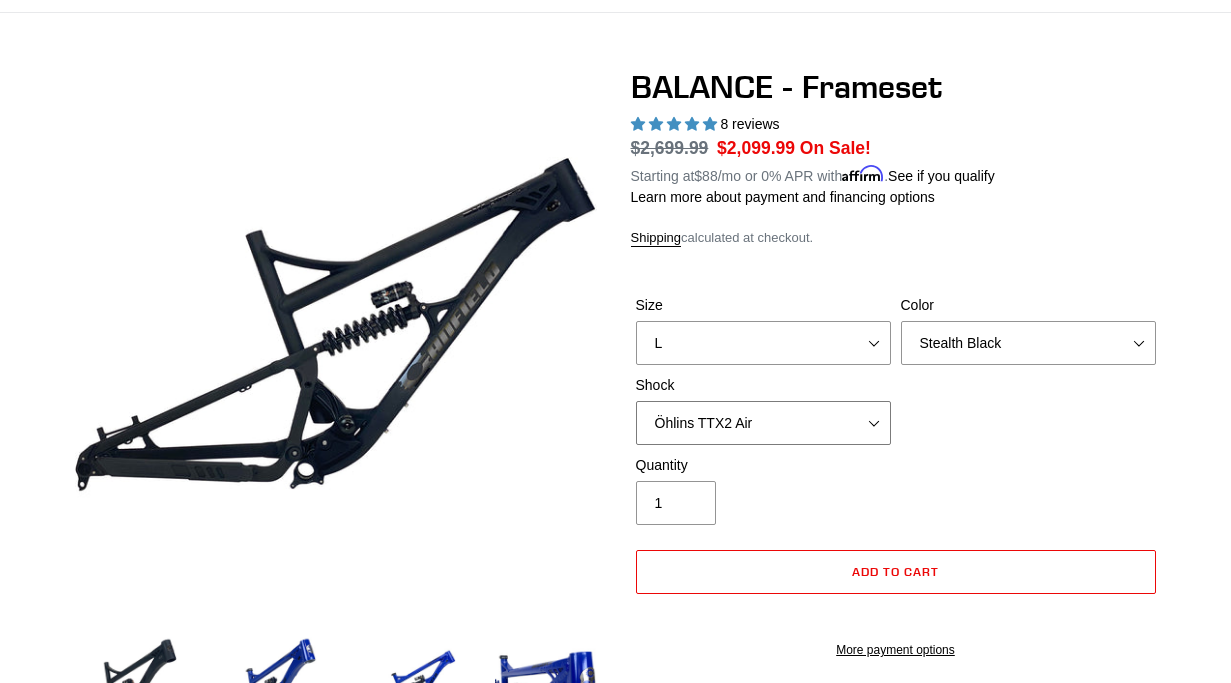select on "No Shock" 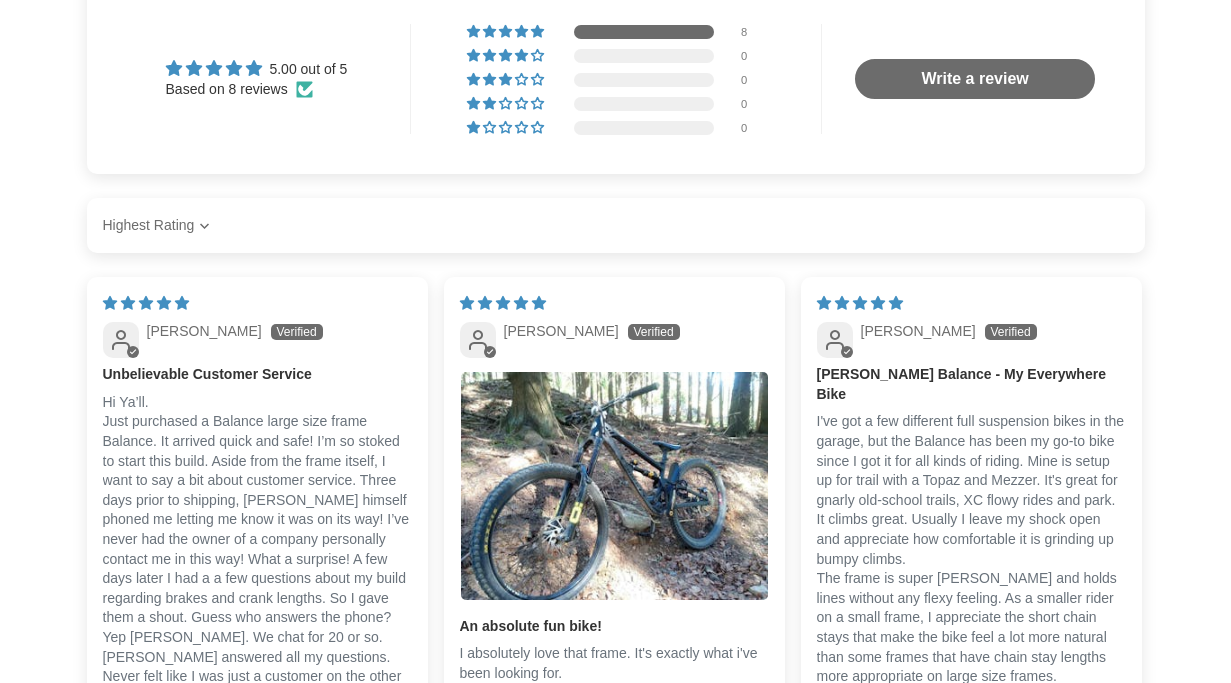 scroll, scrollTop: 3315, scrollLeft: 0, axis: vertical 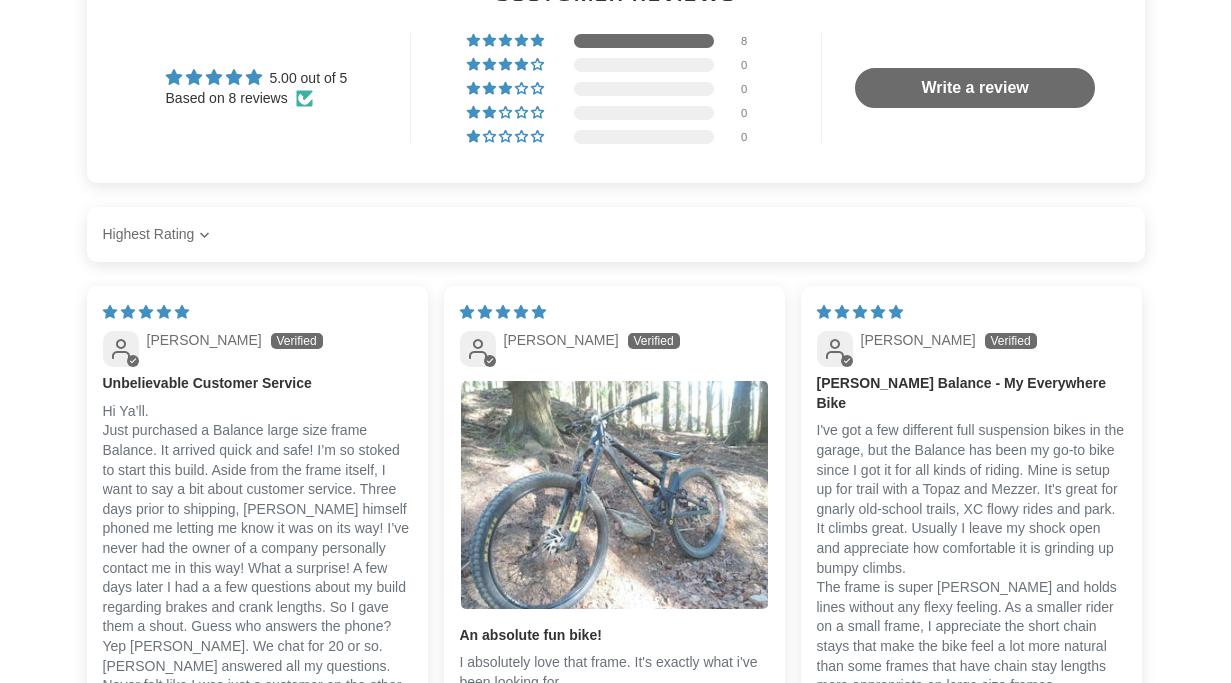 click at bounding box center [614, 495] 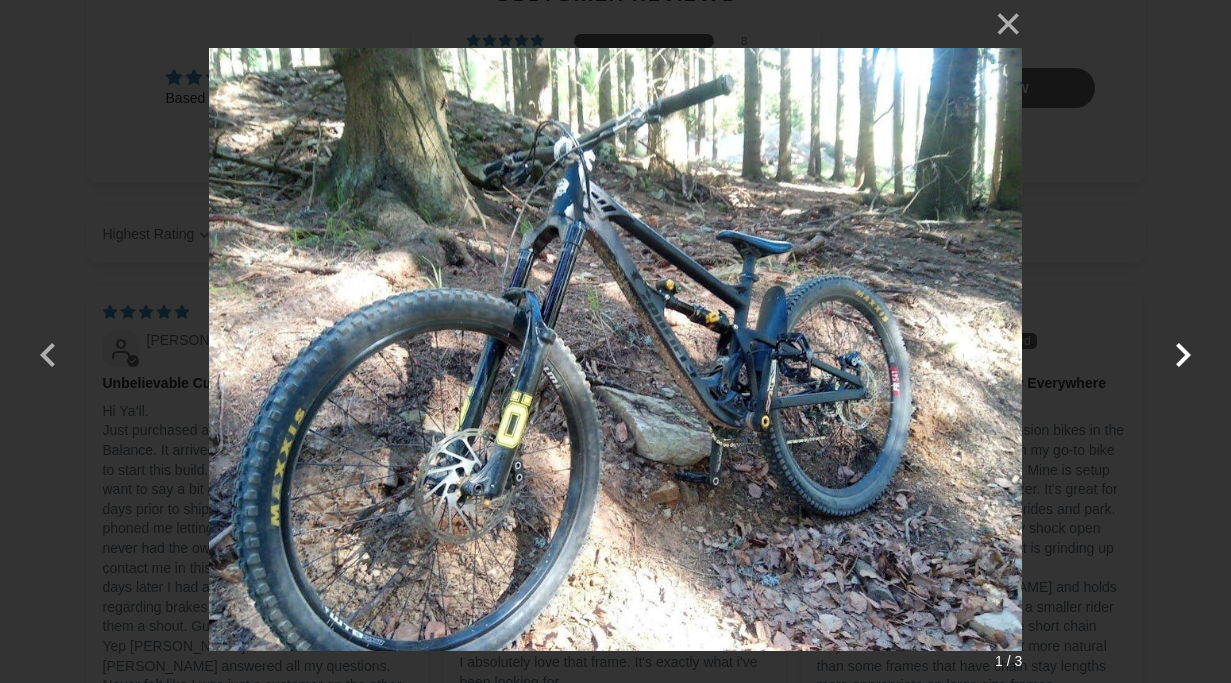 click at bounding box center (1183, 342) 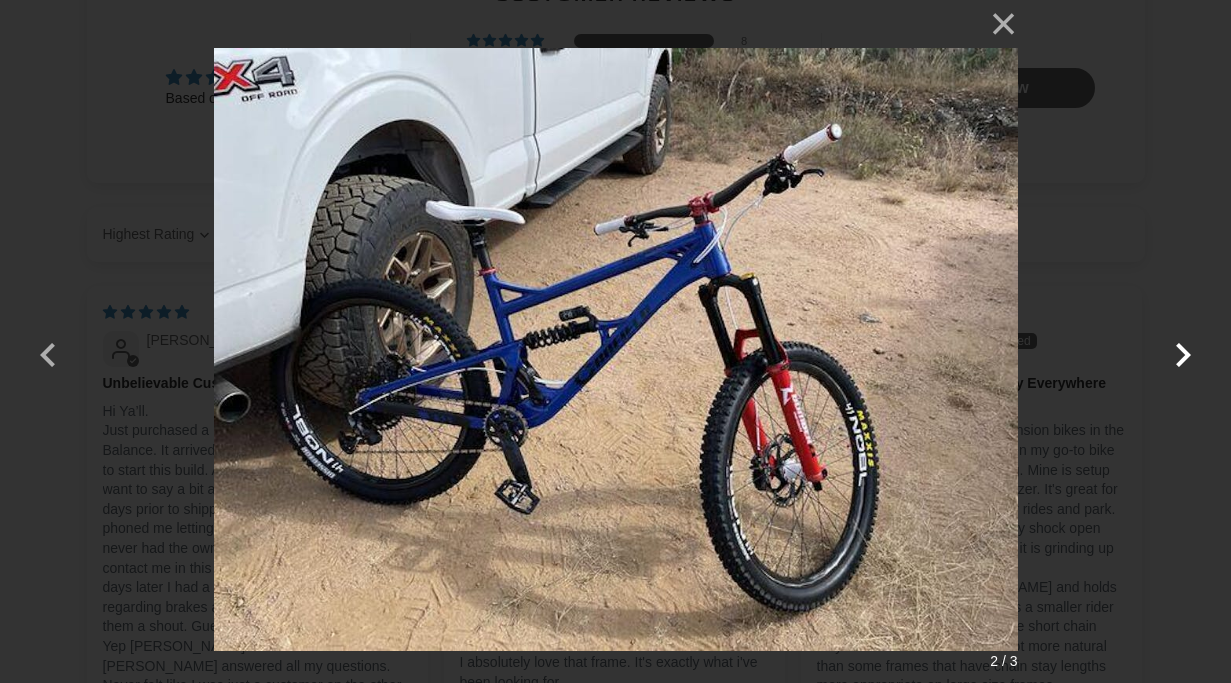 click at bounding box center [1183, 342] 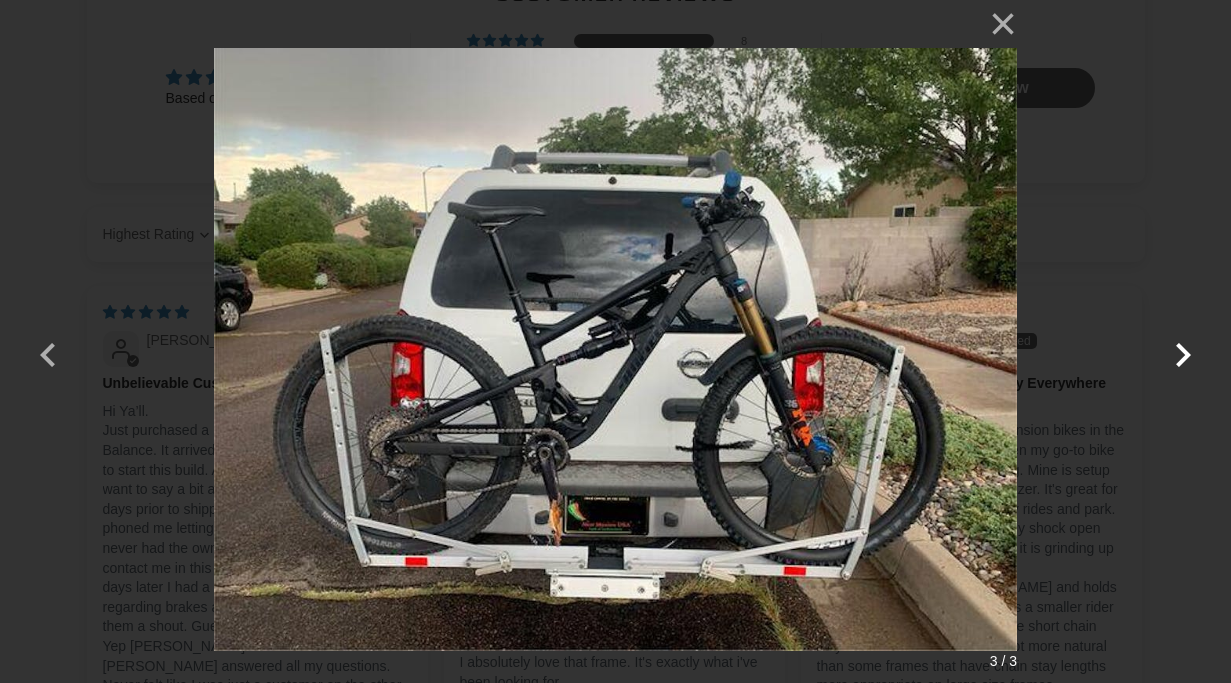 click at bounding box center [1183, 342] 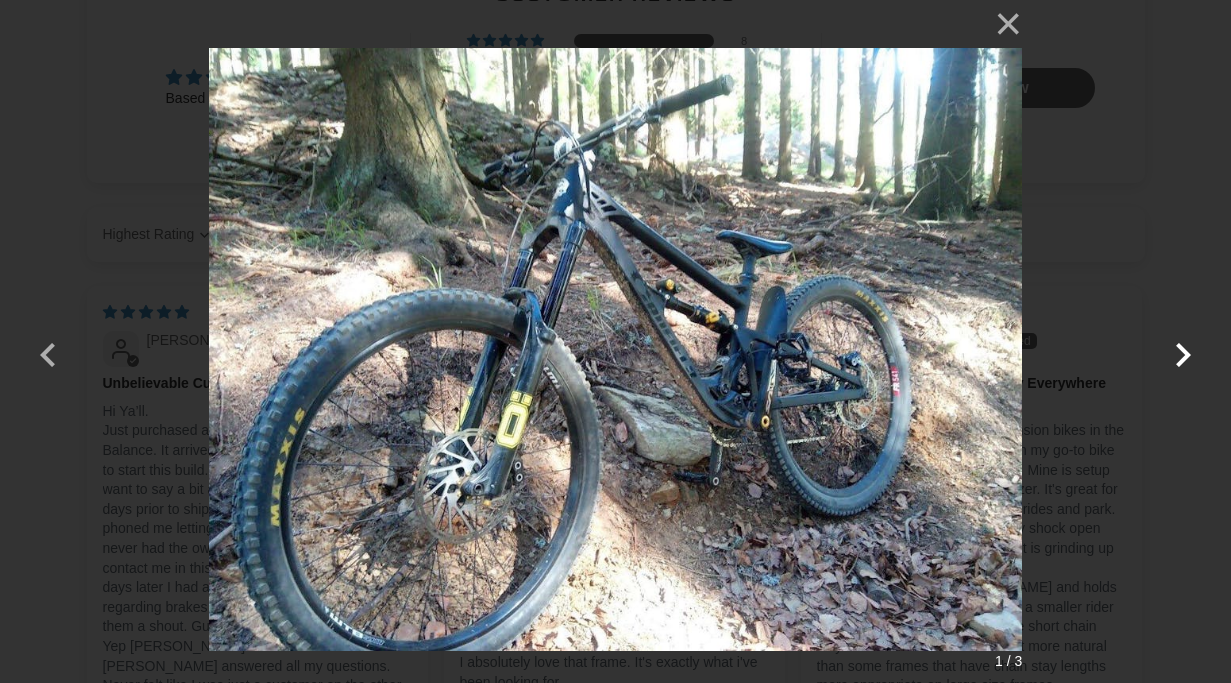 click at bounding box center (1183, 342) 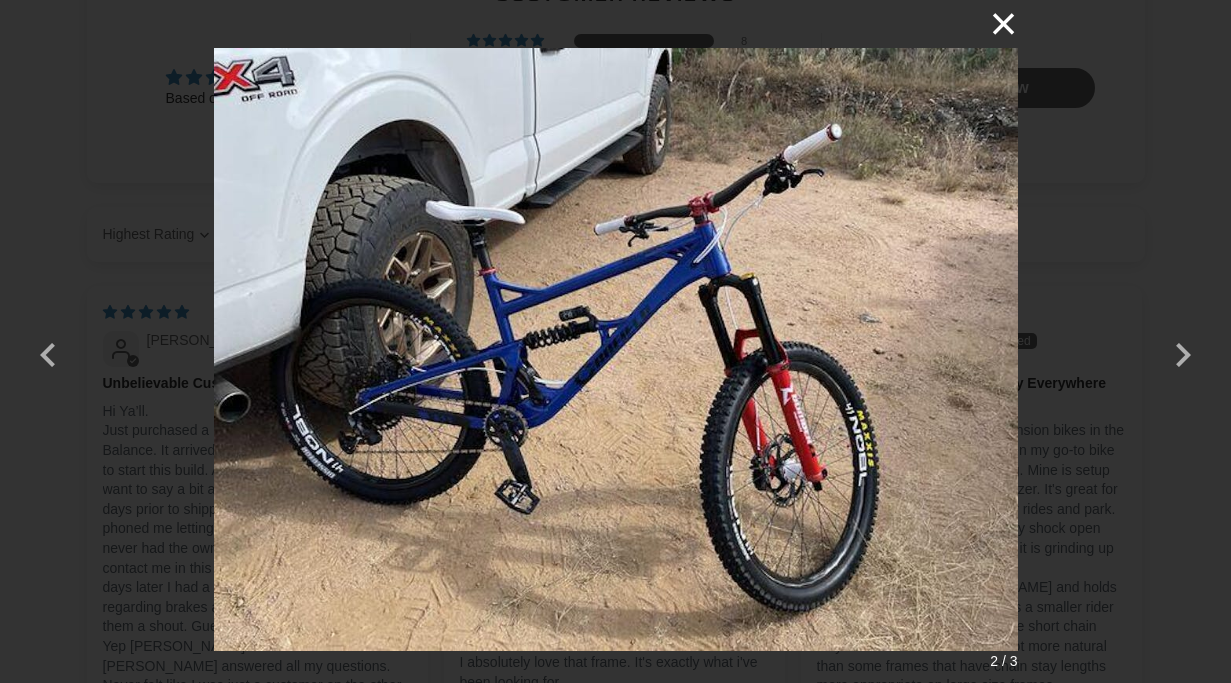 click on "×" at bounding box center (994, 24) 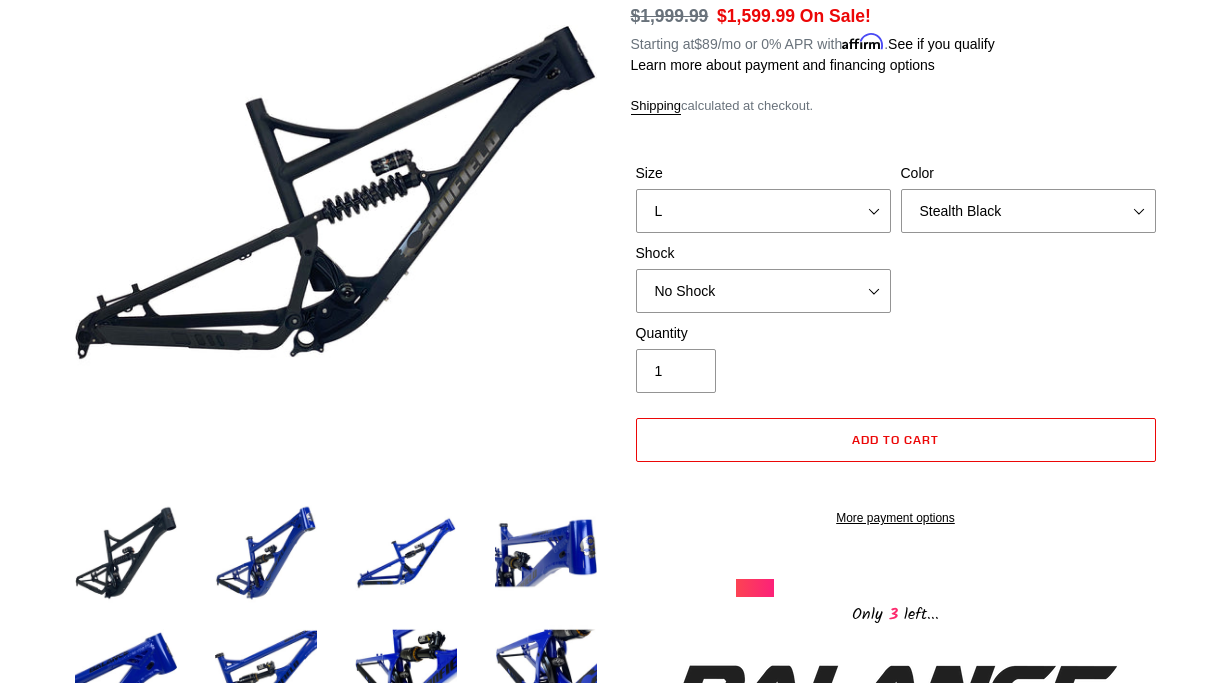 scroll, scrollTop: 174, scrollLeft: 0, axis: vertical 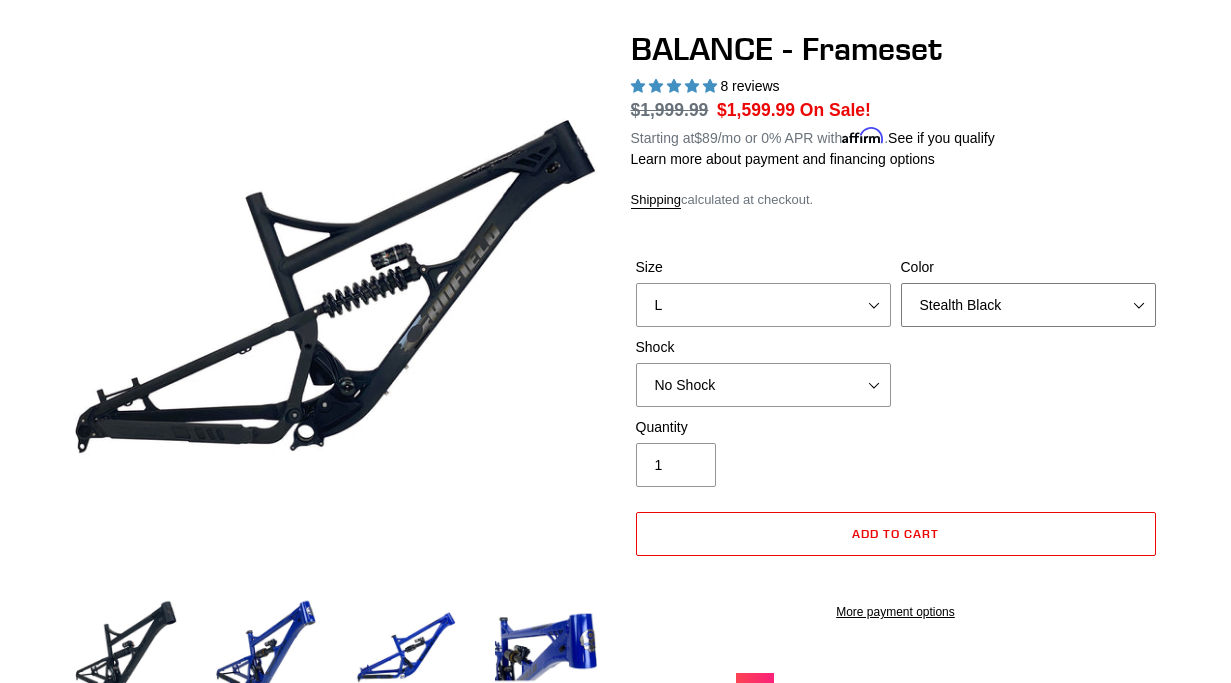 click on "Bomber Blue
Goat's Blood
Stealth Black" at bounding box center [1028, 305] 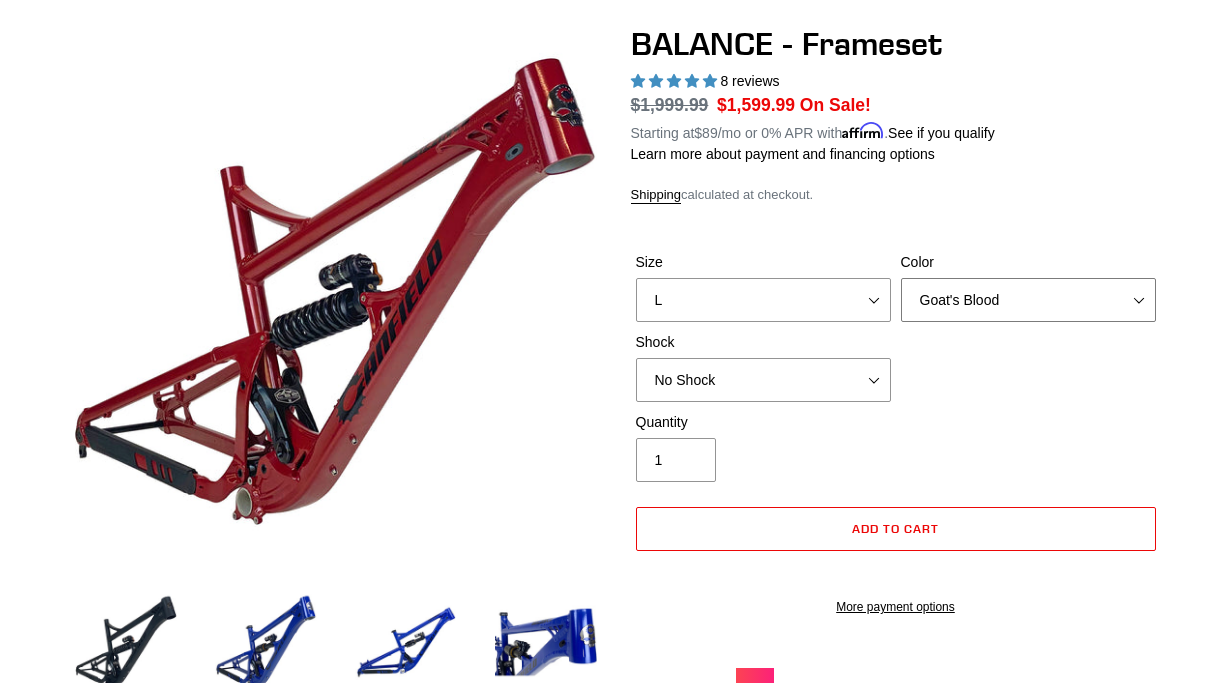 scroll, scrollTop: 173, scrollLeft: 0, axis: vertical 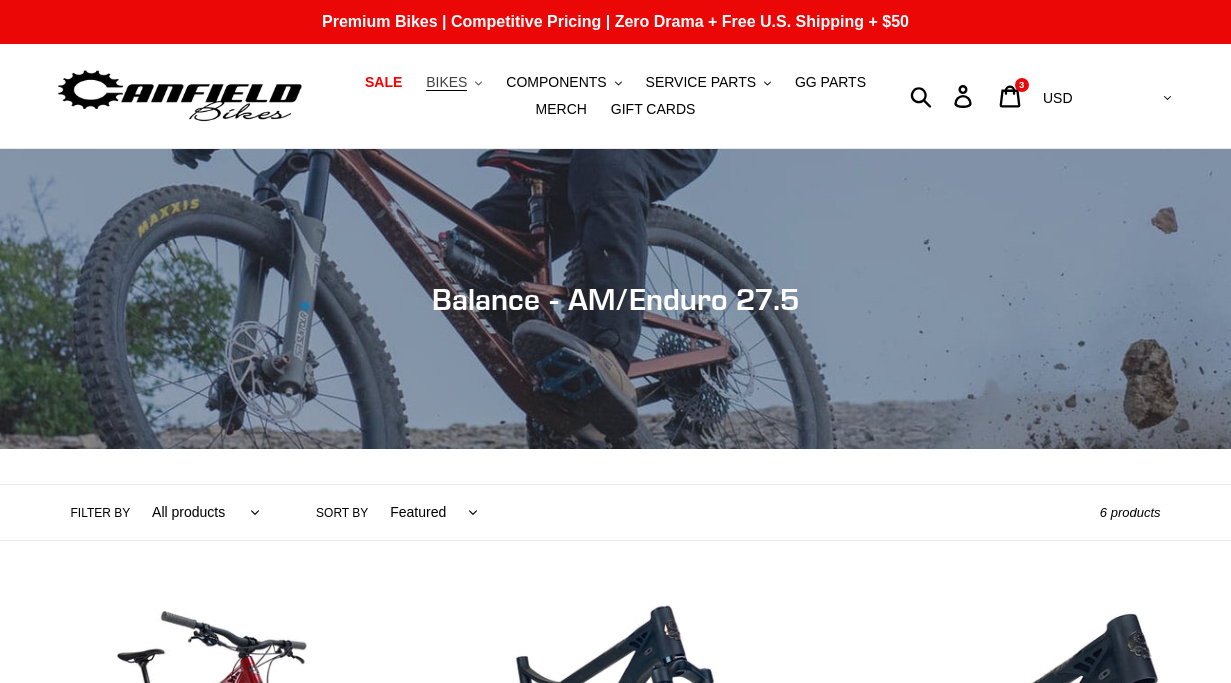 click on "BIKES" at bounding box center [446, 82] 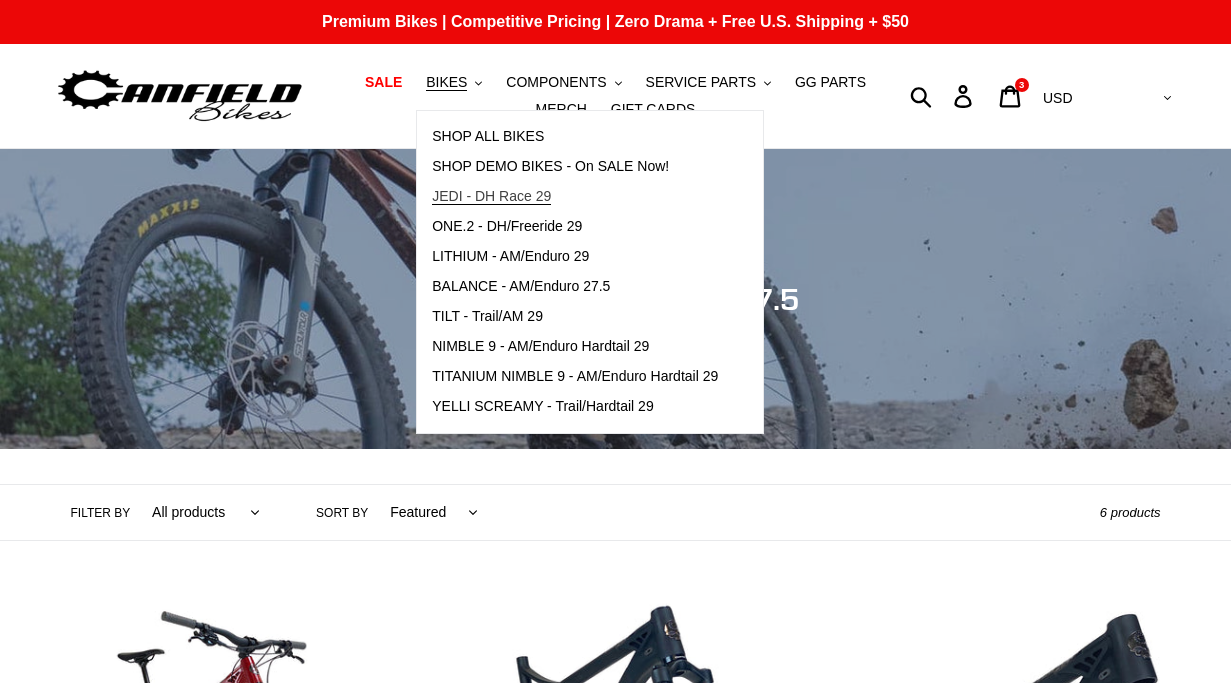 click on "JEDI - DH Race 29" at bounding box center [491, 196] 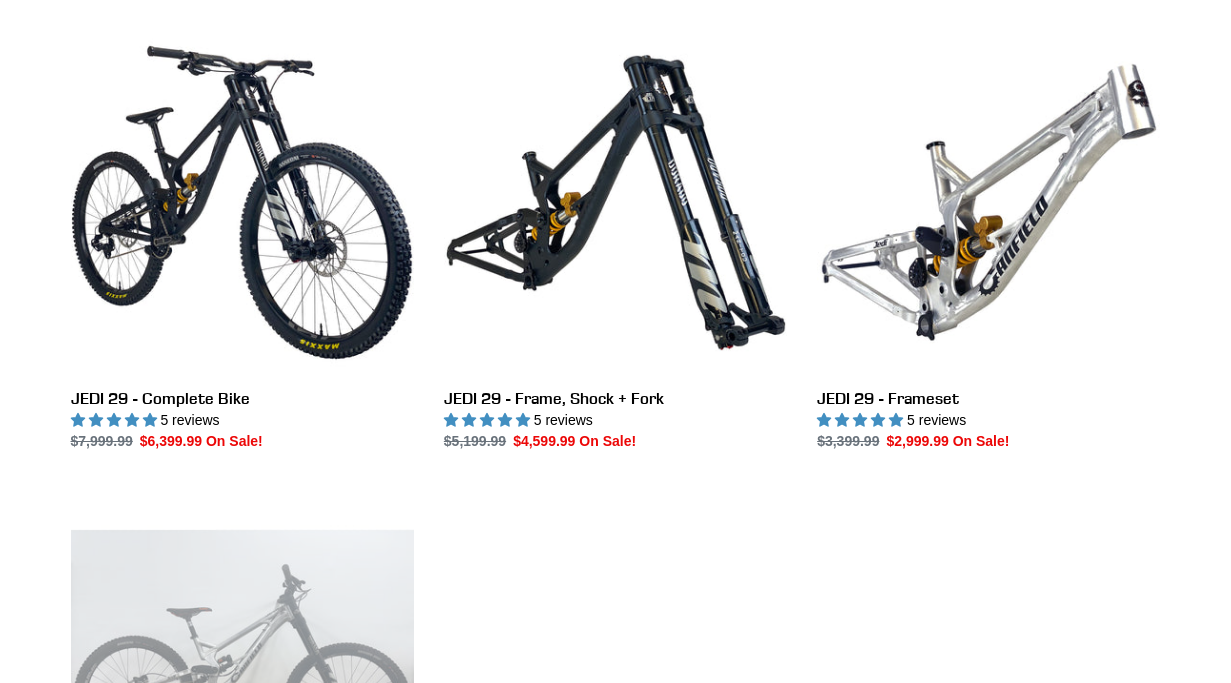 scroll, scrollTop: 565, scrollLeft: 0, axis: vertical 